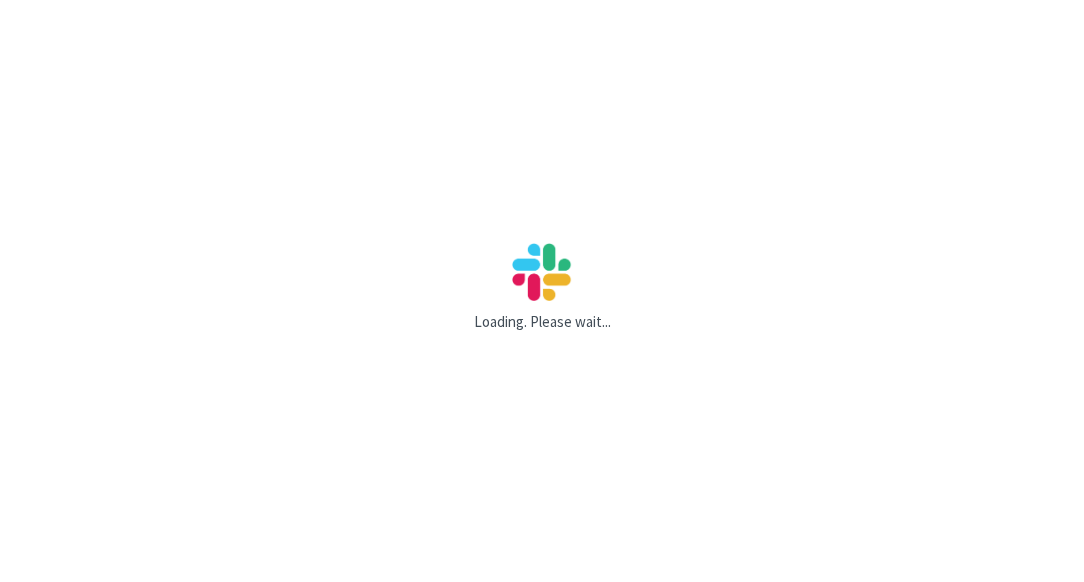 scroll, scrollTop: 0, scrollLeft: 0, axis: both 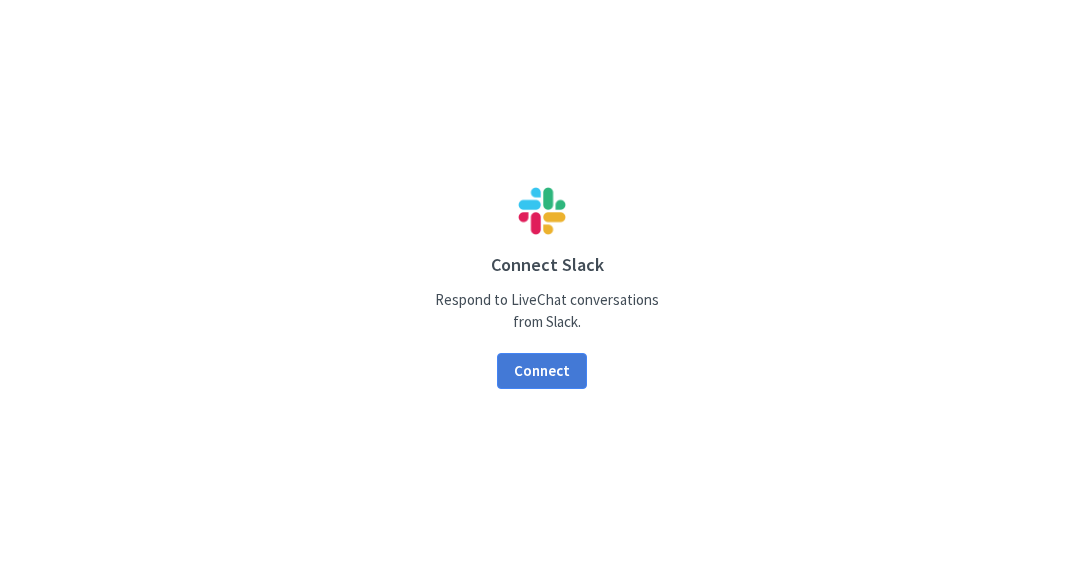 click on "Connect" at bounding box center [542, 371] 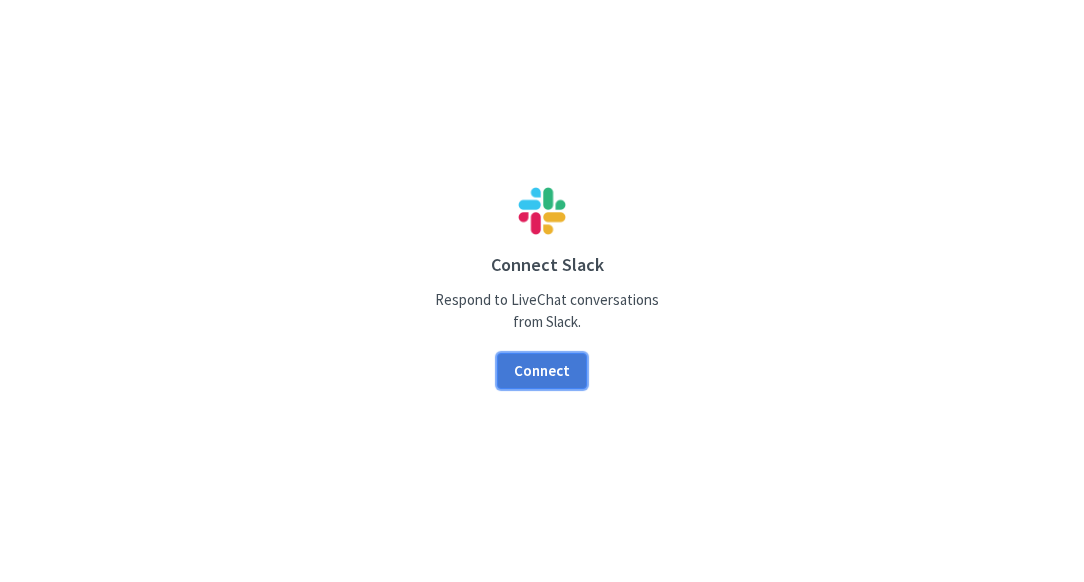 click on "Connect" at bounding box center [542, 371] 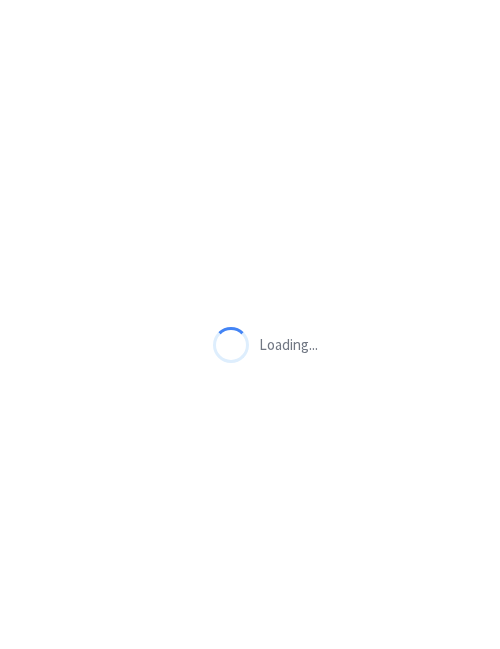 scroll, scrollTop: 0, scrollLeft: 0, axis: both 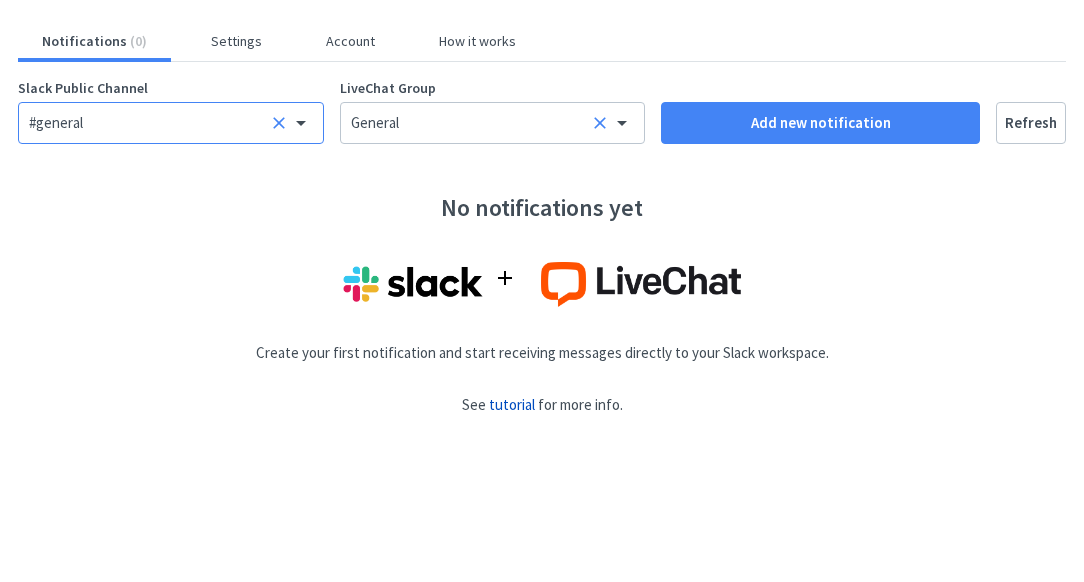click on "#general" at bounding box center [171, 123] 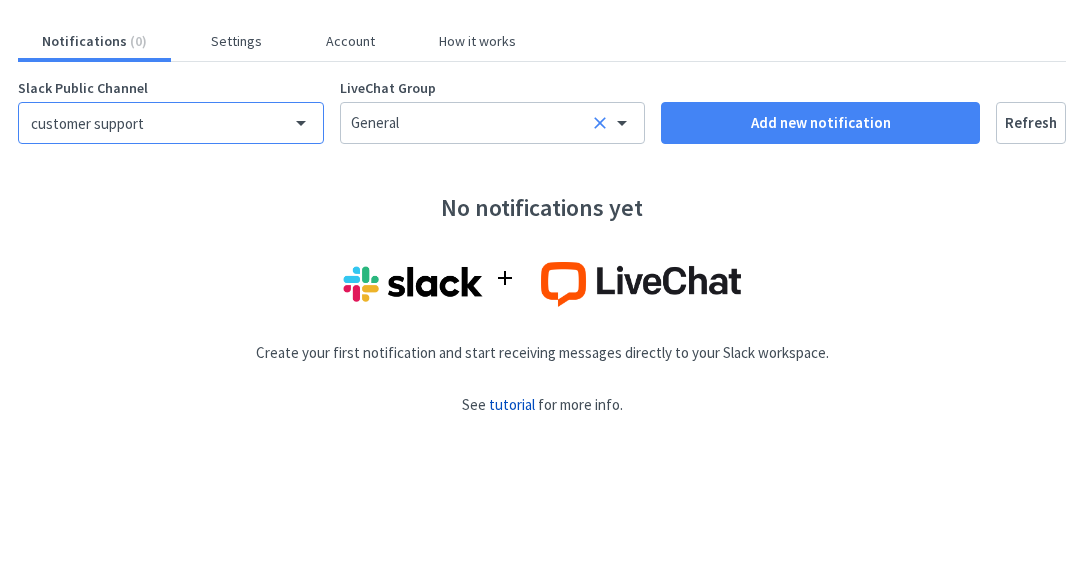 type on "customer support" 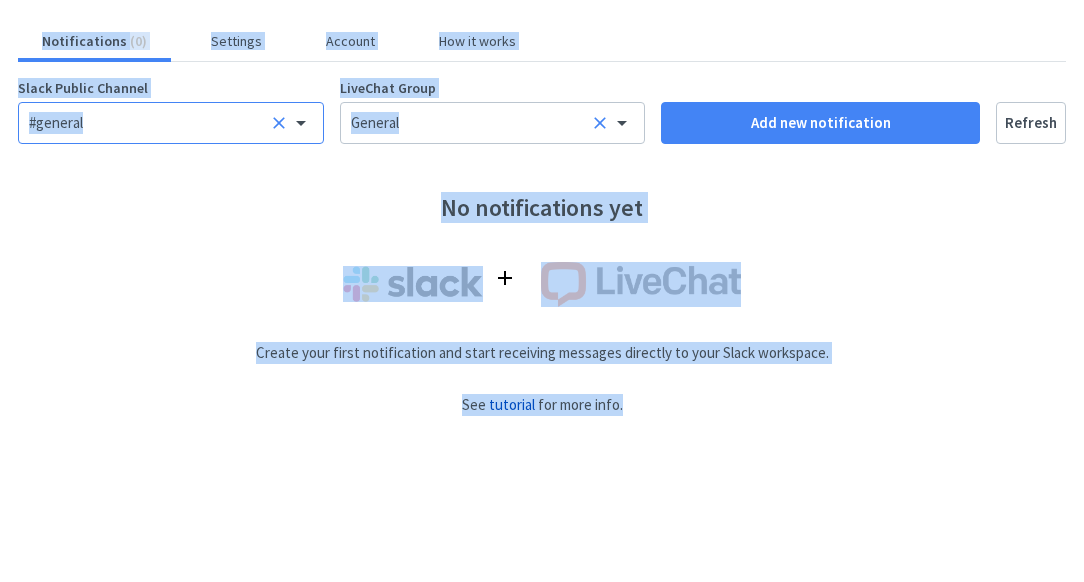 click on "#general" at bounding box center (149, 123) 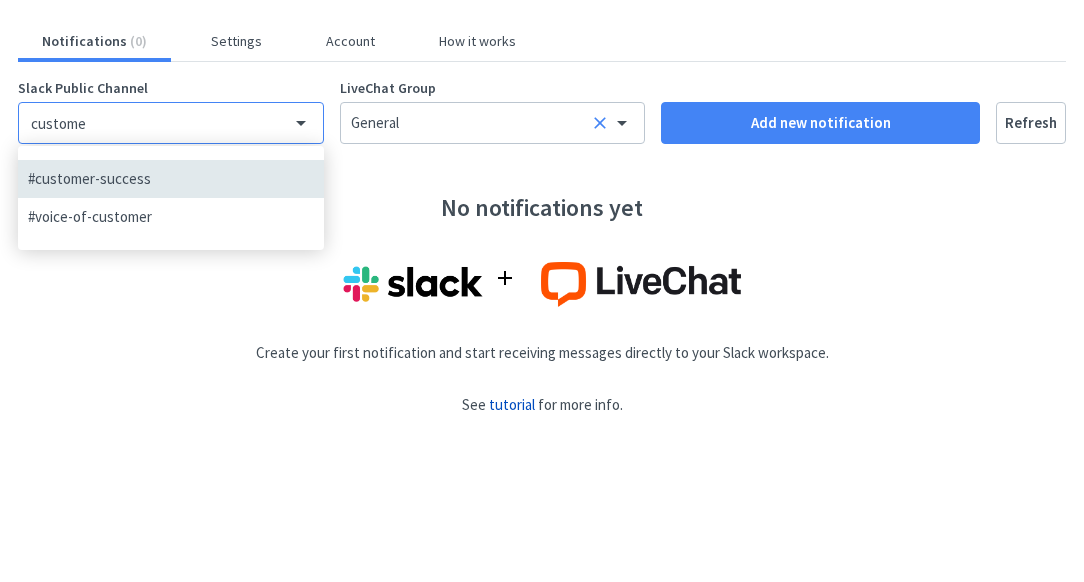 type on "custom" 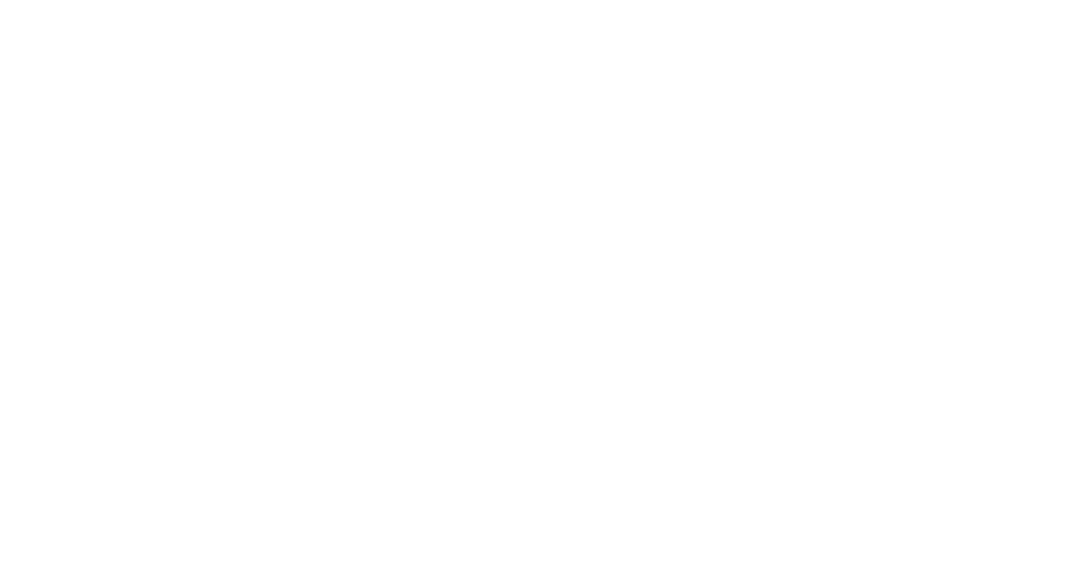 scroll, scrollTop: 0, scrollLeft: 0, axis: both 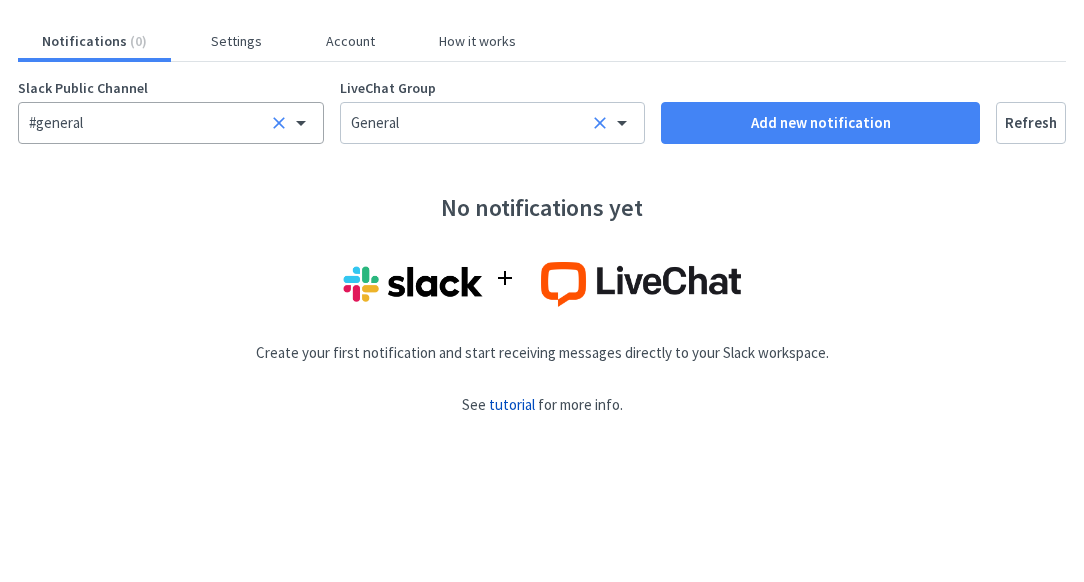 click on "#general" at bounding box center [149, 123] 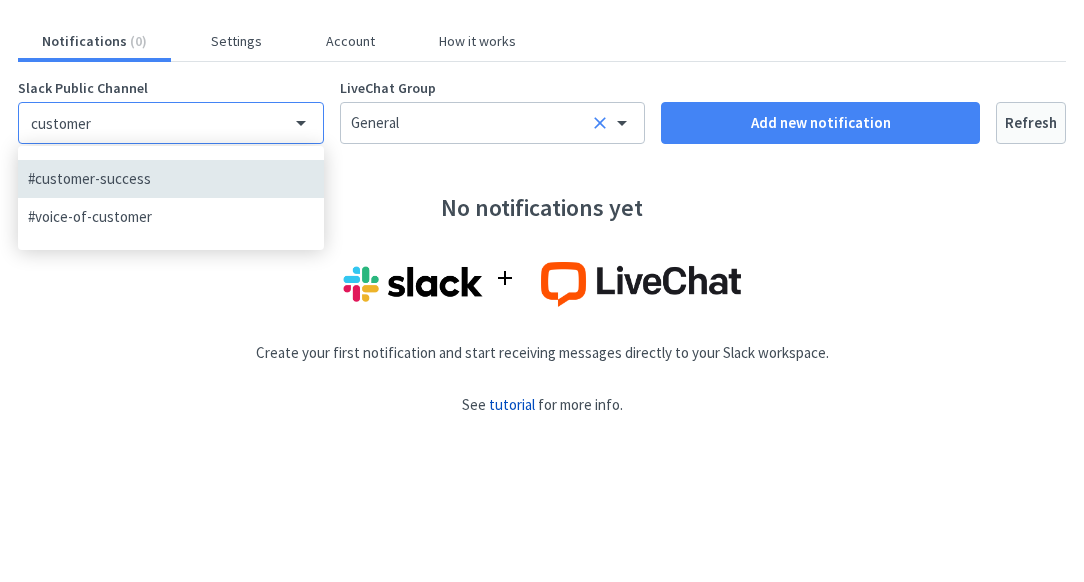 type on "customer" 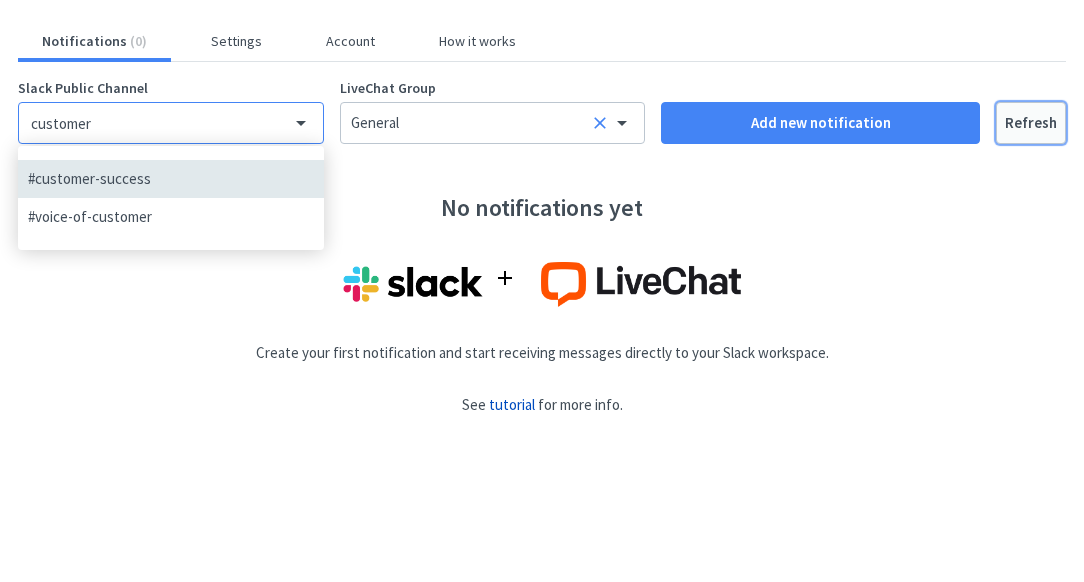 click on "Refresh" at bounding box center [1031, 123] 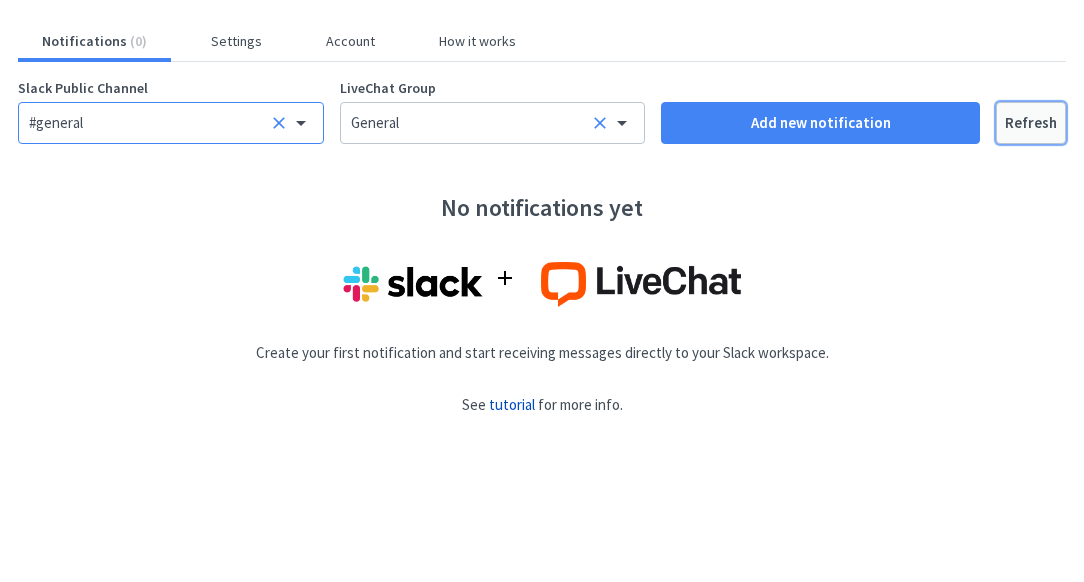 click on "Refresh" at bounding box center [1031, 123] 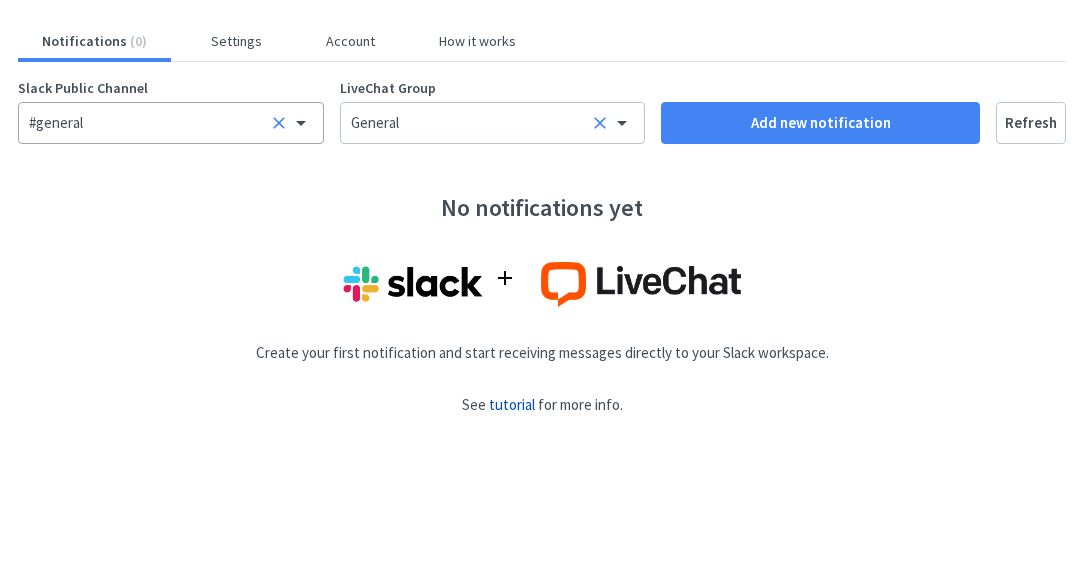 click 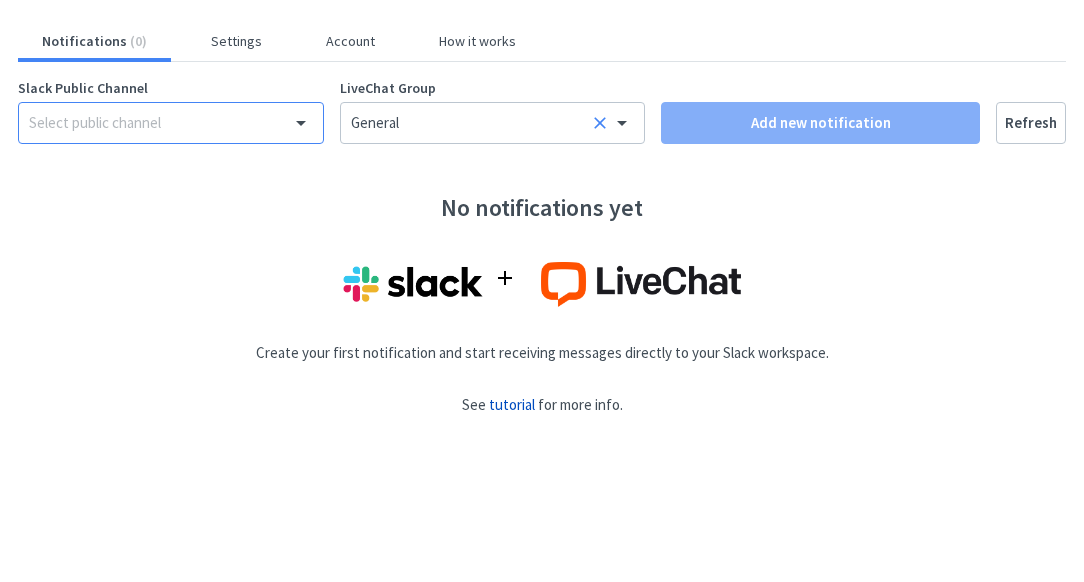 click on "Select public channel" at bounding box center (171, 123) 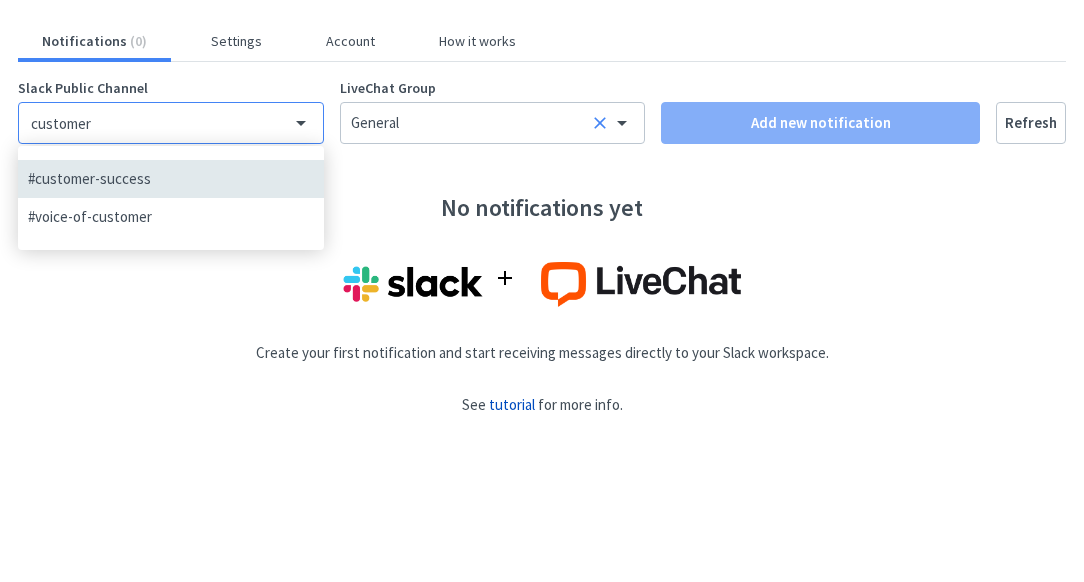 type on "customer" 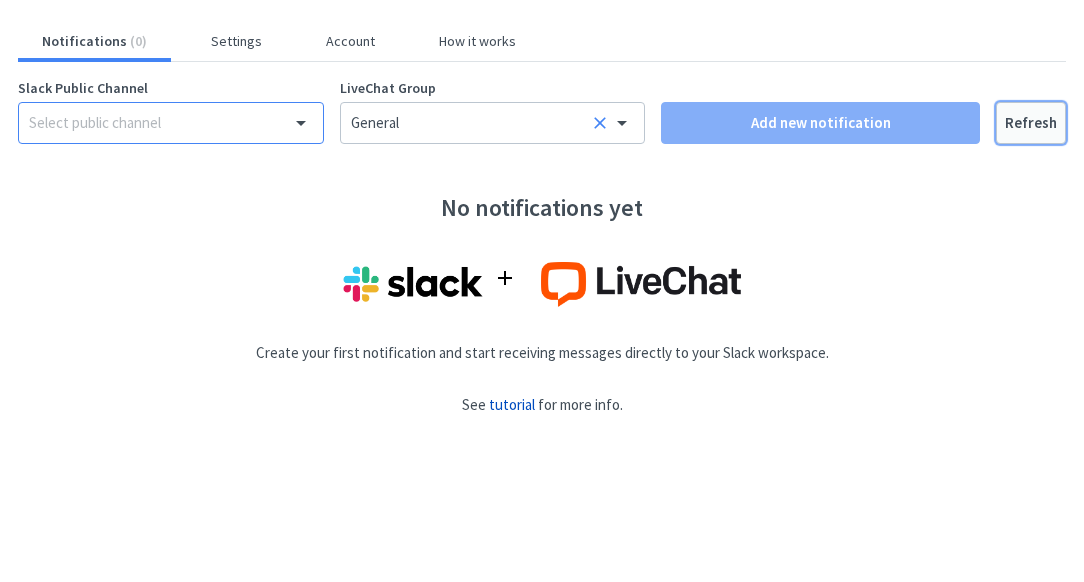 click on "Refresh" at bounding box center (1031, 123) 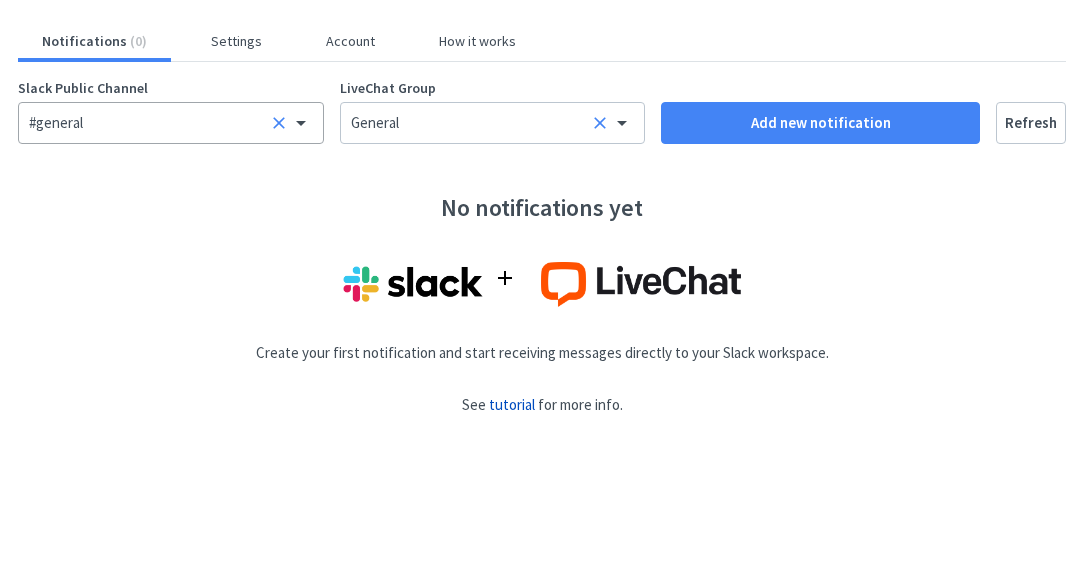 click 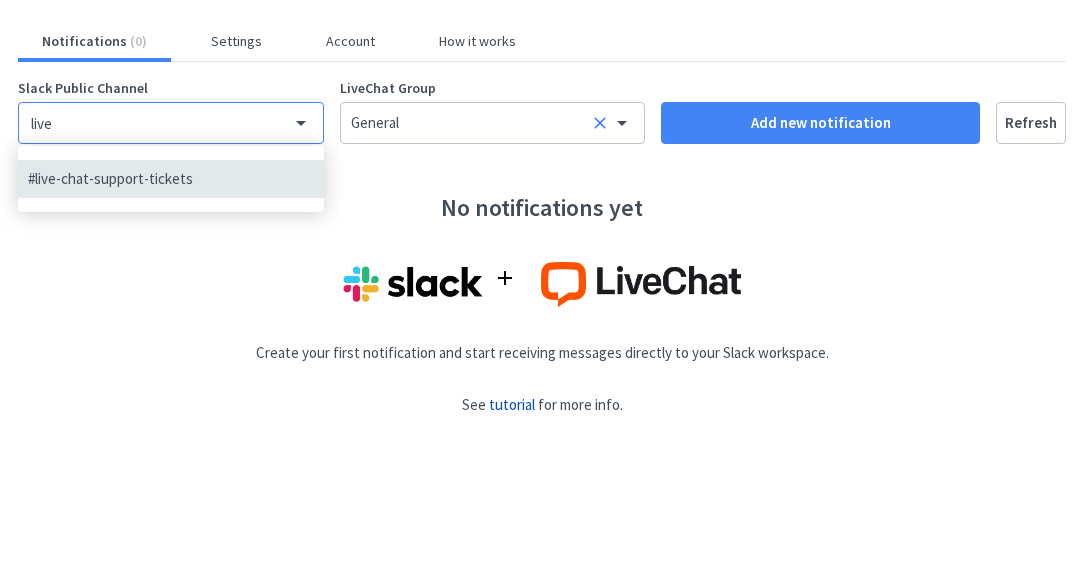 type on "live" 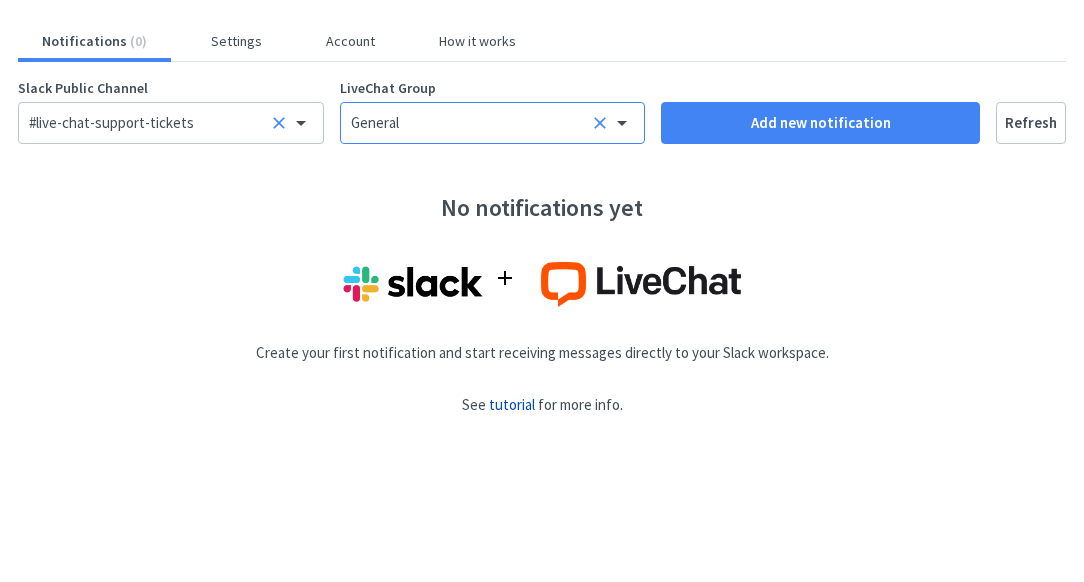 click on "General" at bounding box center (493, 123) 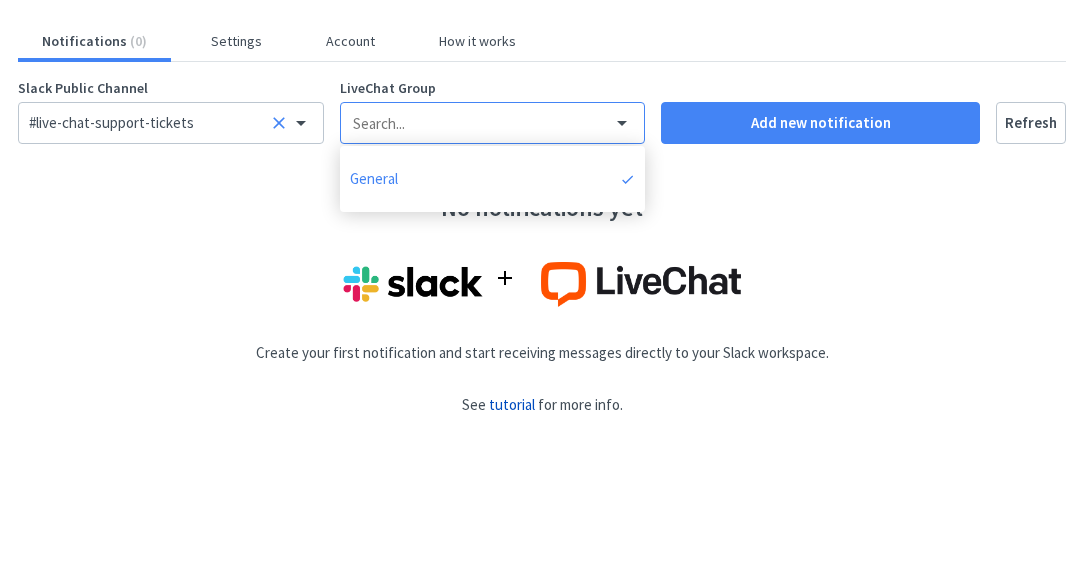 click on "General" at bounding box center [493, 123] 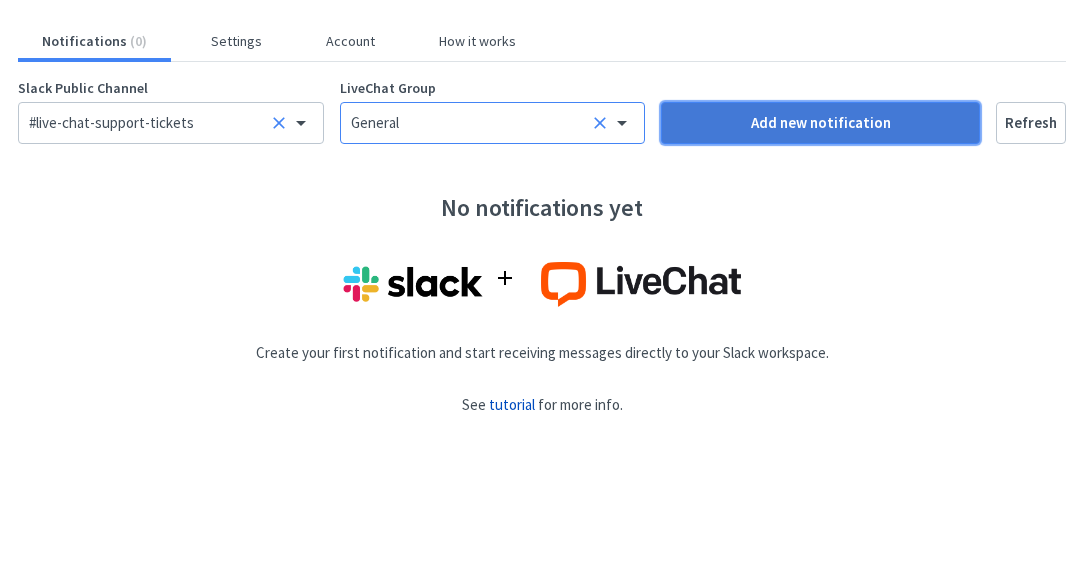 click on "Add new notification" at bounding box center [820, 123] 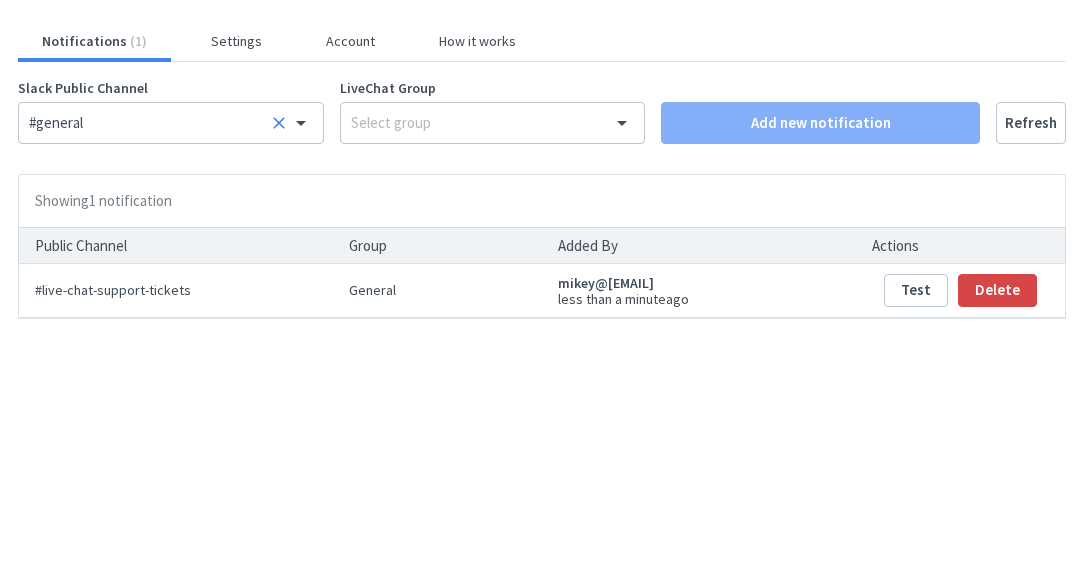 click on "# live-chat-support-tickets" at bounding box center (176, 290) 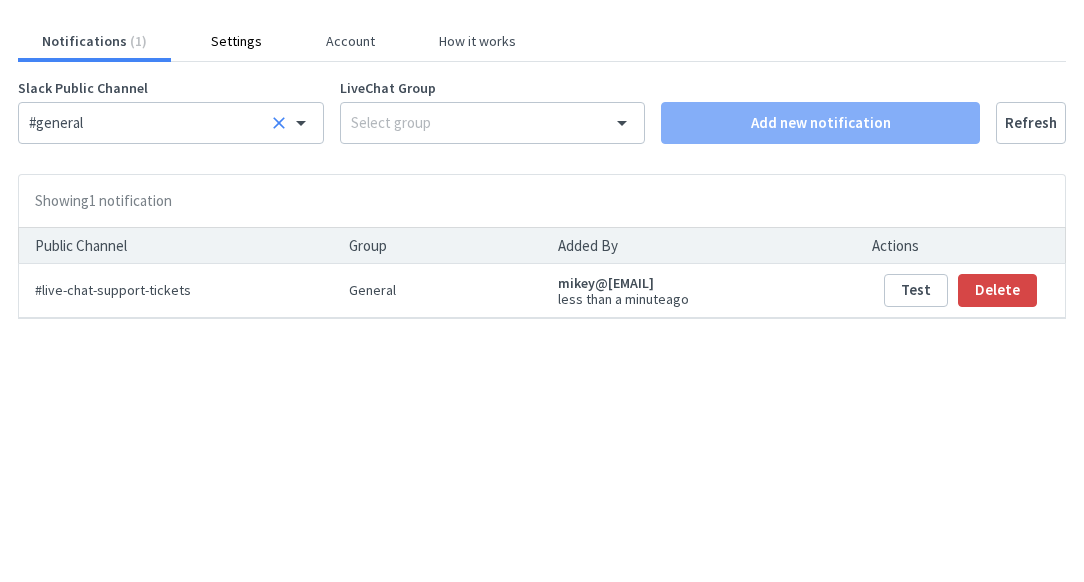 click on "Settings" at bounding box center [236, 41] 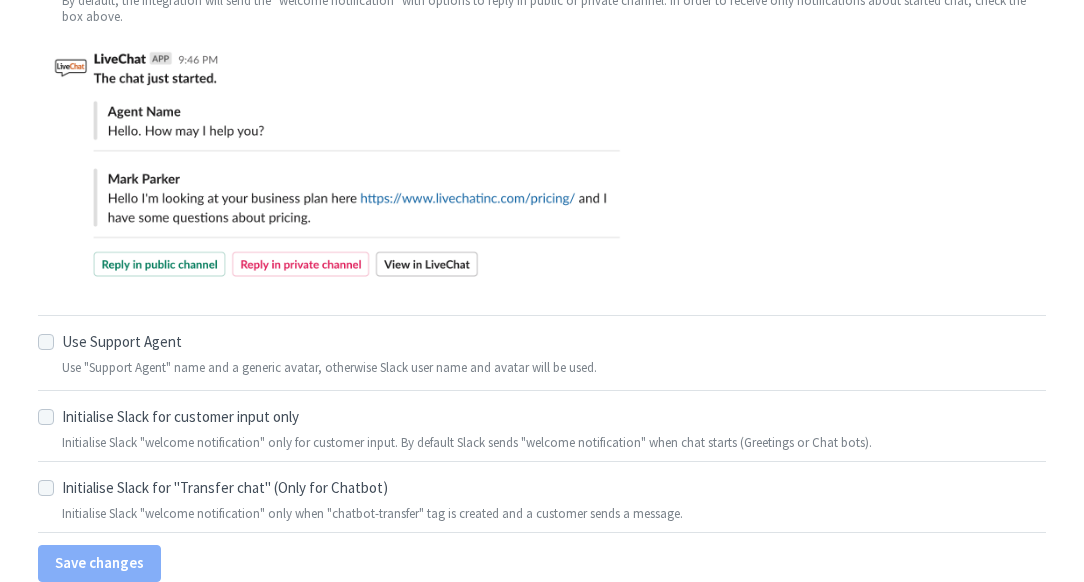 scroll, scrollTop: 230, scrollLeft: 0, axis: vertical 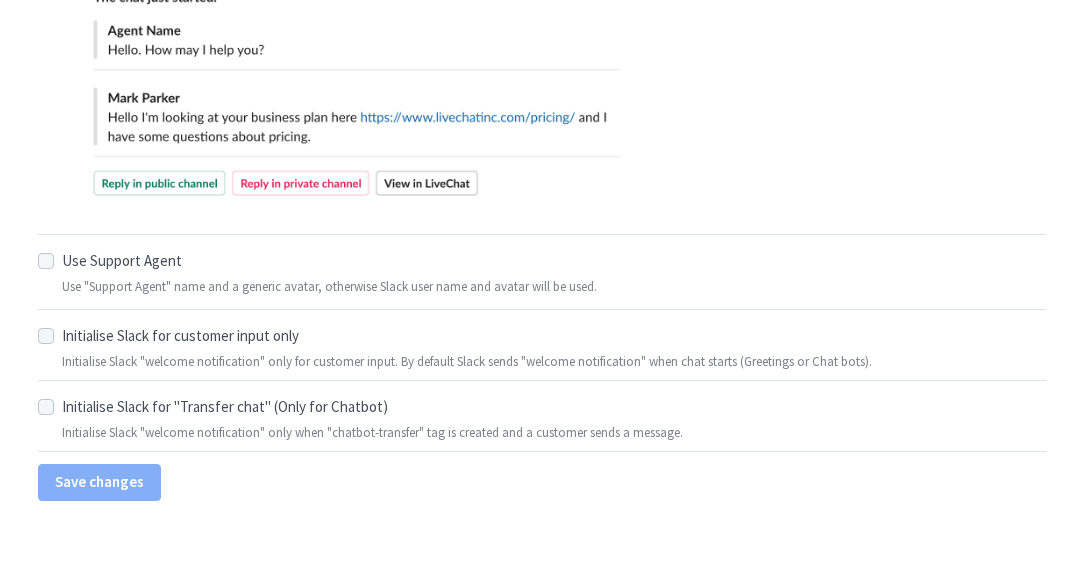 click at bounding box center (46, 261) 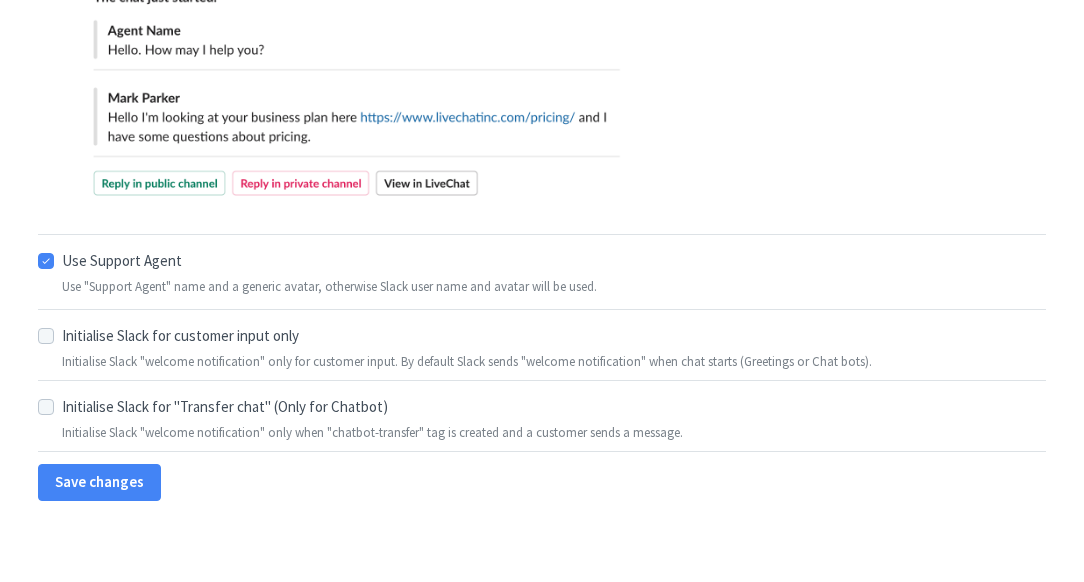 click at bounding box center (46, 261) 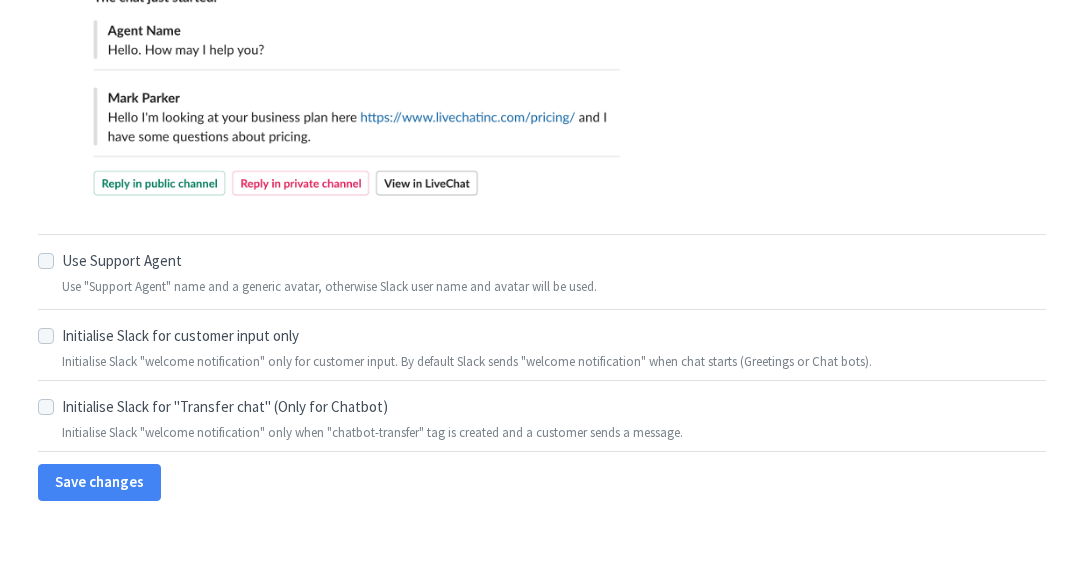 scroll, scrollTop: 0, scrollLeft: 0, axis: both 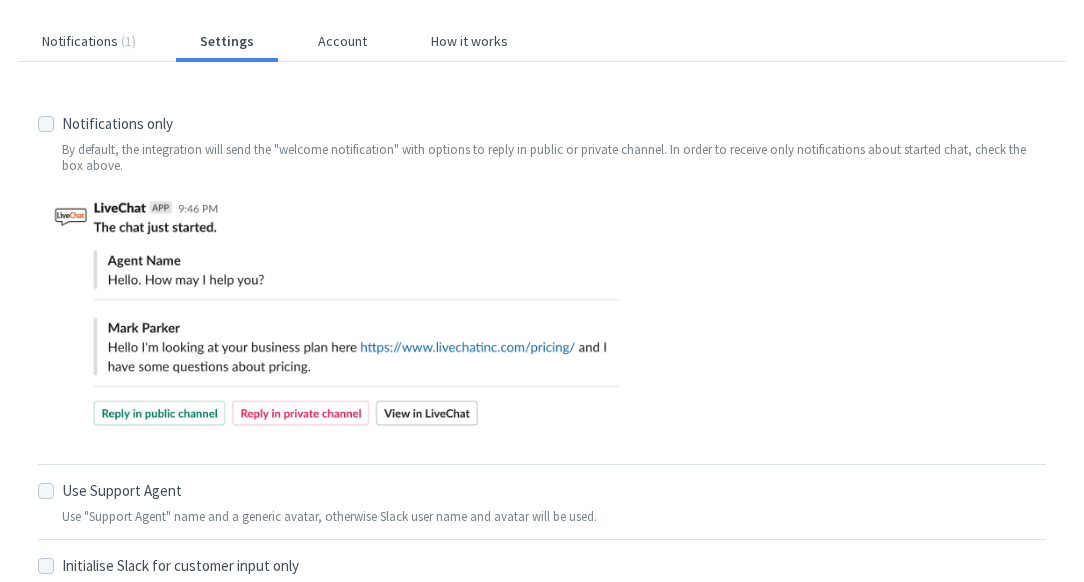 click on "Notifications ( 1 ) Settings Account How it works Reply To Settings Notifications only By default, the integration will send the "welcome notification" with options to reply in public or private channel. In order to receive only notifications about started chat, check the box above. Use Support Agent Use "Support Agent" name and a generic avatar, otherwise Slack user name and avatar will be used. Initialise Slack for customer input only Initialise Slack "welcome notification" only for customer input. By default Slack sends "welcome notification" when chat starts (Greetings or Chat bots). Initialise Slack for "Transfer chat" (Only for Chatbot) Initialise Slack "welcome notification" only when "chatbot-transfer" tag is created and a customer sends a message. Save changes" at bounding box center (542, 407) 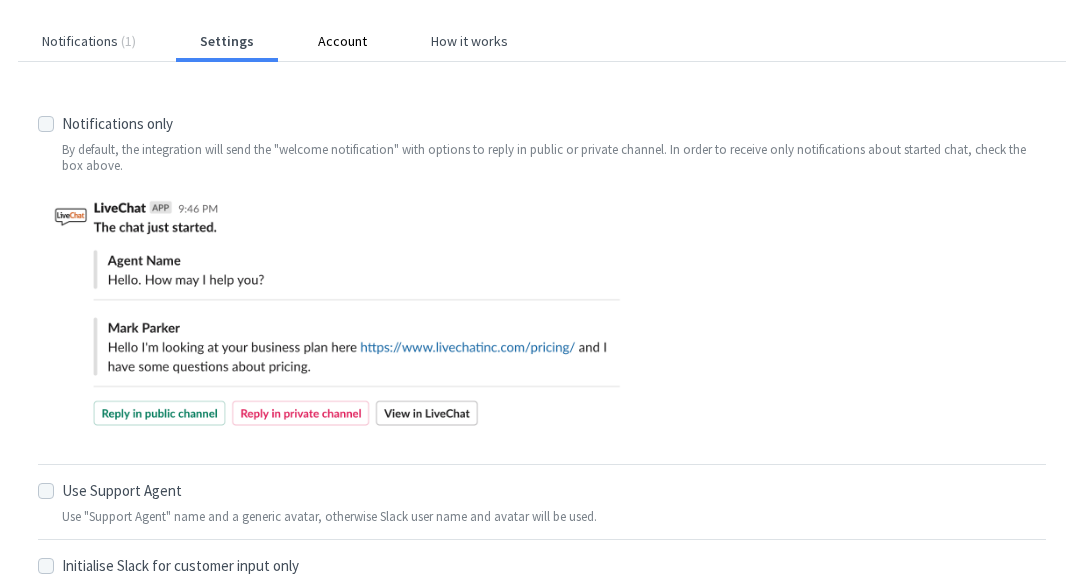 click on "Account" at bounding box center (342, 41) 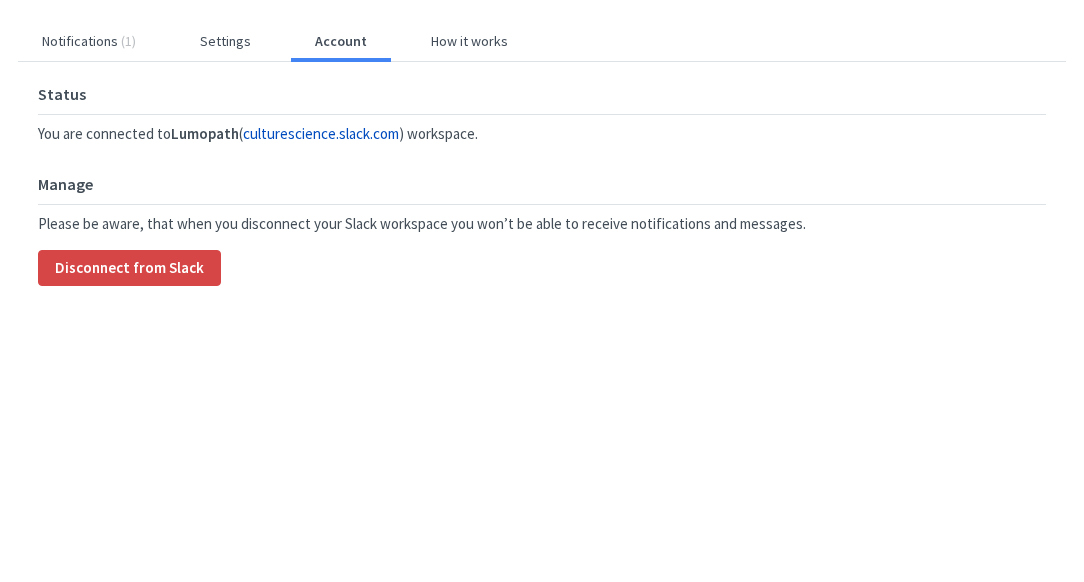 click on "Notifications ( 1 ) Settings Account How it works" at bounding box center (542, 46) 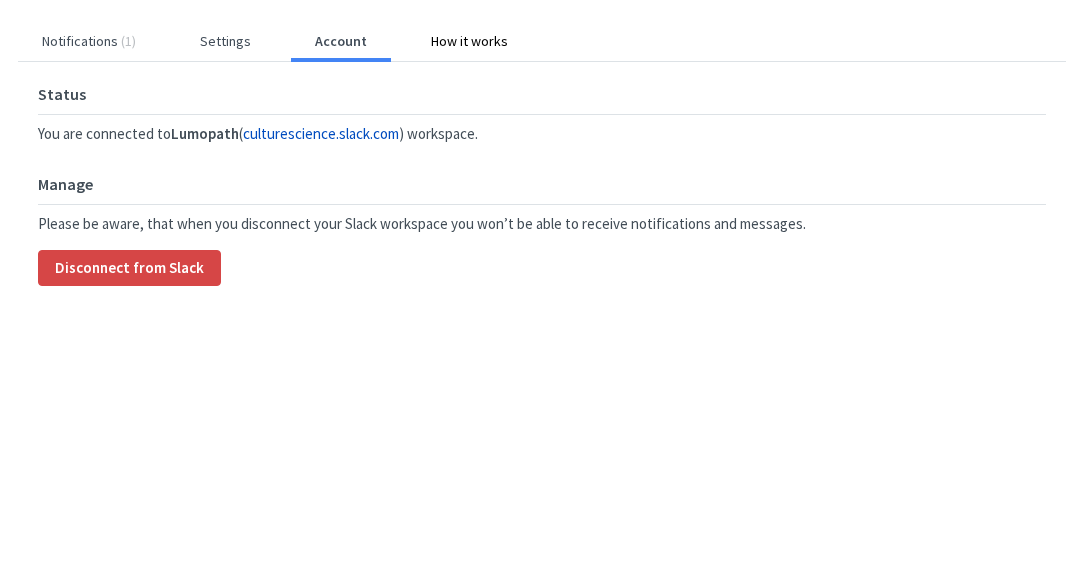 click on "How it works" at bounding box center [469, 41] 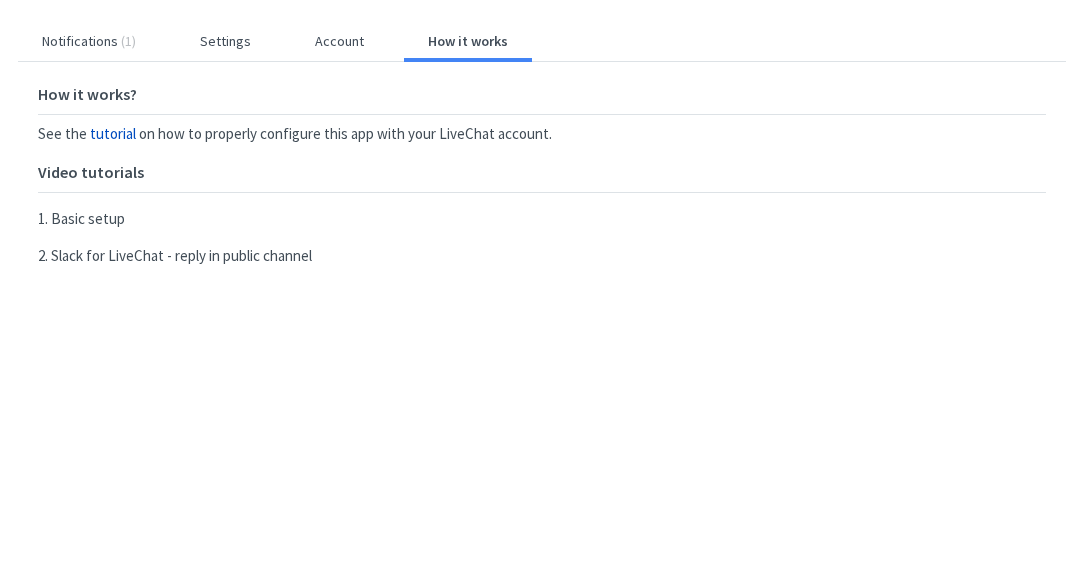 click on "tutorial" at bounding box center (113, 133) 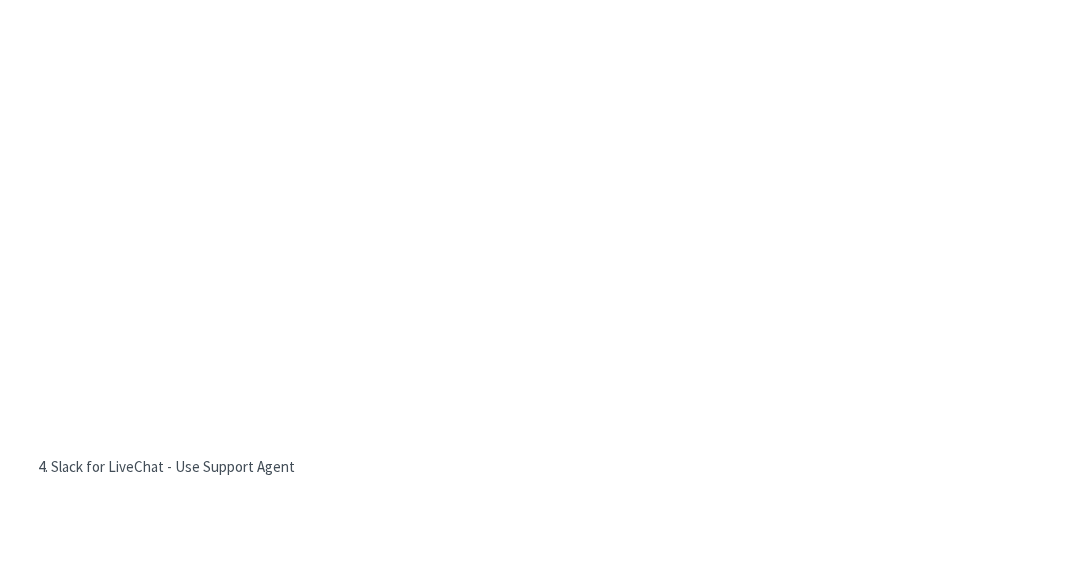 scroll, scrollTop: 0, scrollLeft: 0, axis: both 